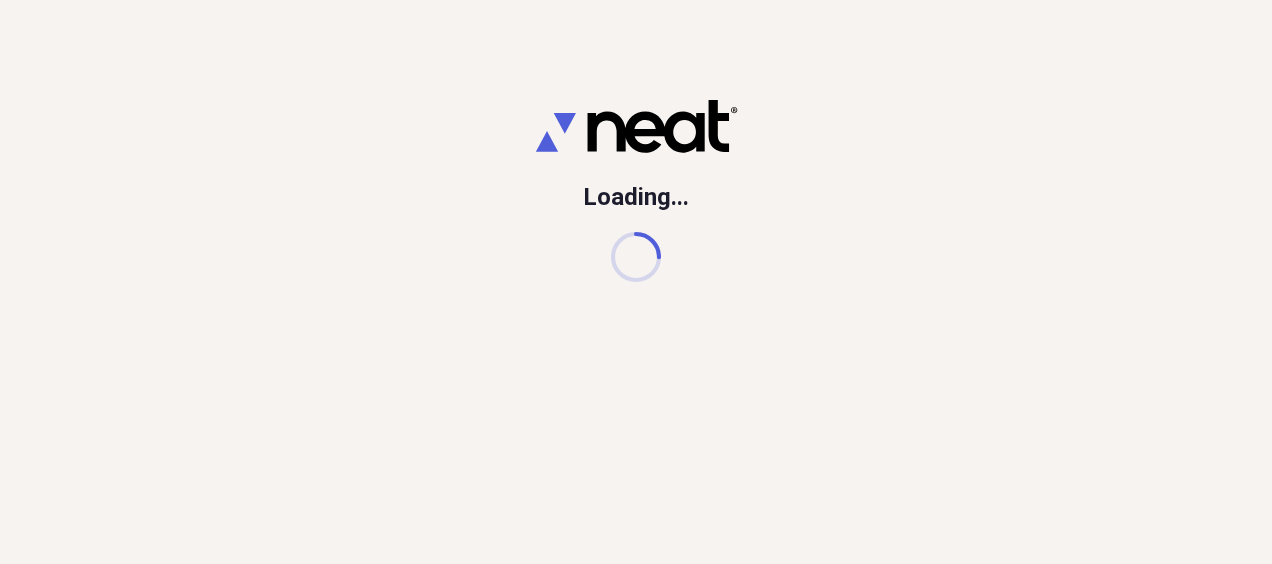 scroll, scrollTop: 0, scrollLeft: 0, axis: both 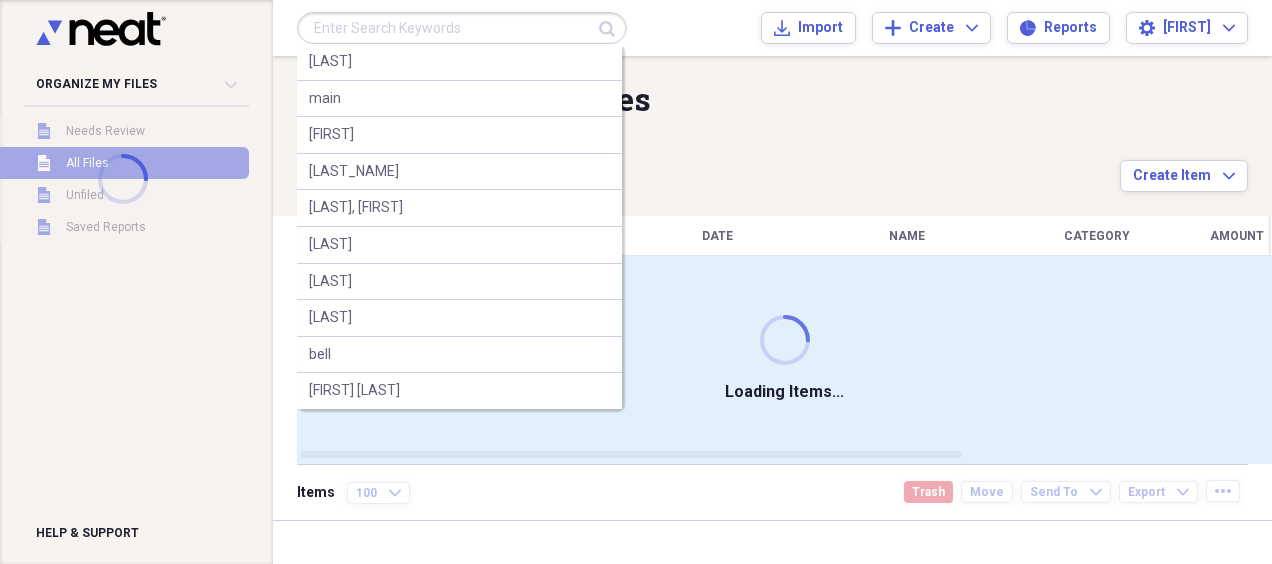 click at bounding box center [462, 28] 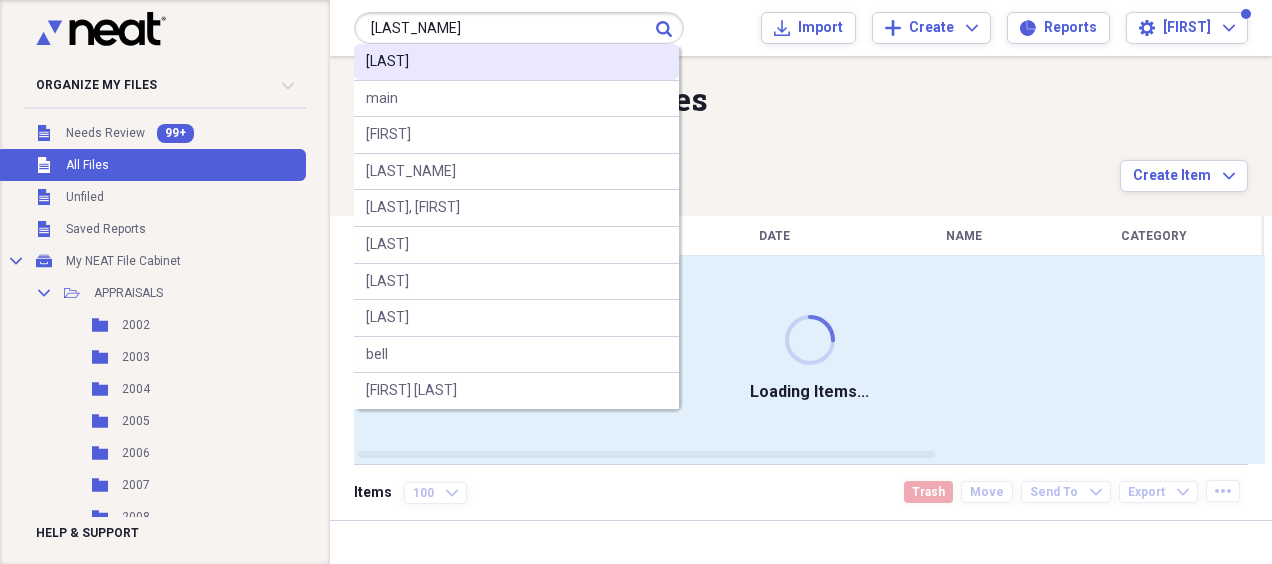 type on "[LAST_NAME]" 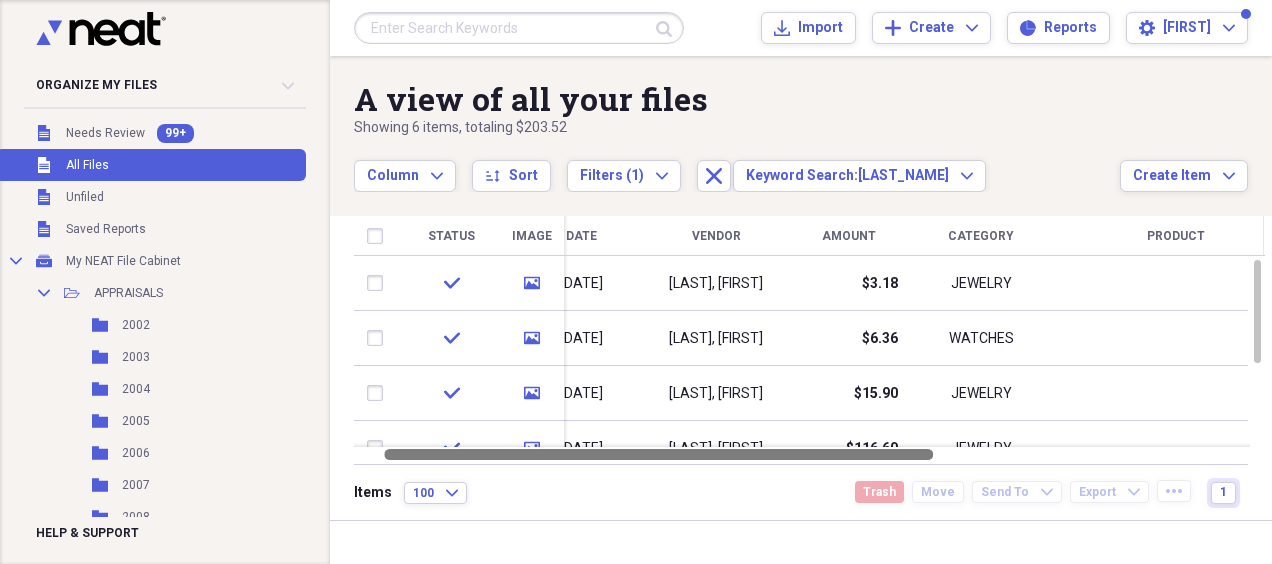 drag, startPoint x: 835, startPoint y: 454, endPoint x: 862, endPoint y: 450, distance: 27.294687 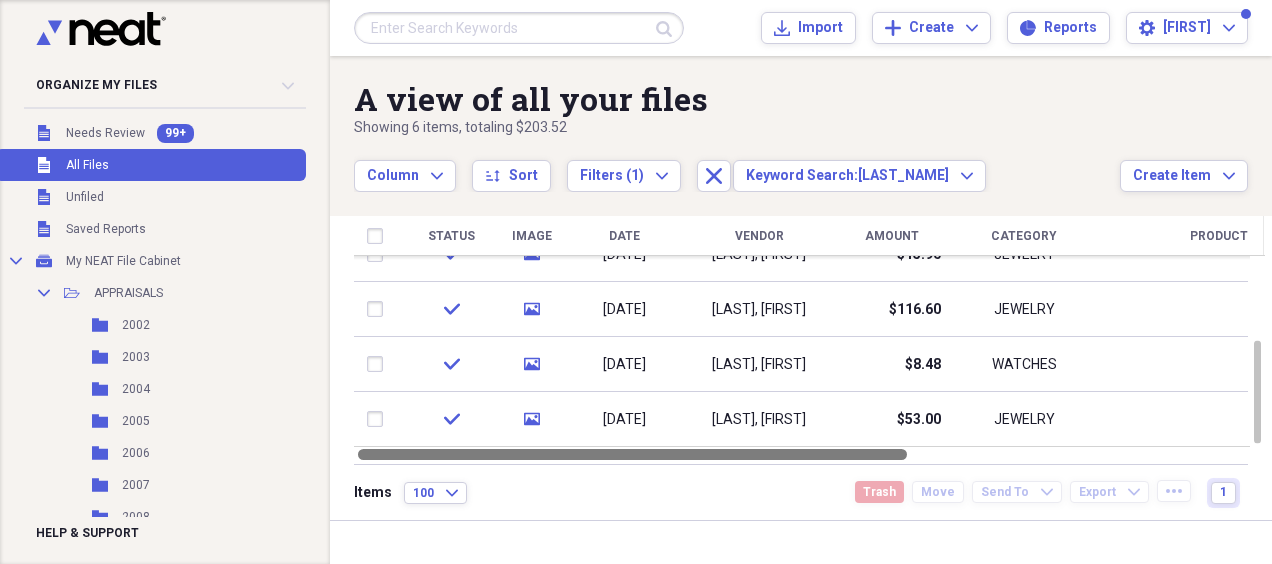 drag, startPoint x: 806, startPoint y: 457, endPoint x: 723, endPoint y: 481, distance: 86.40023 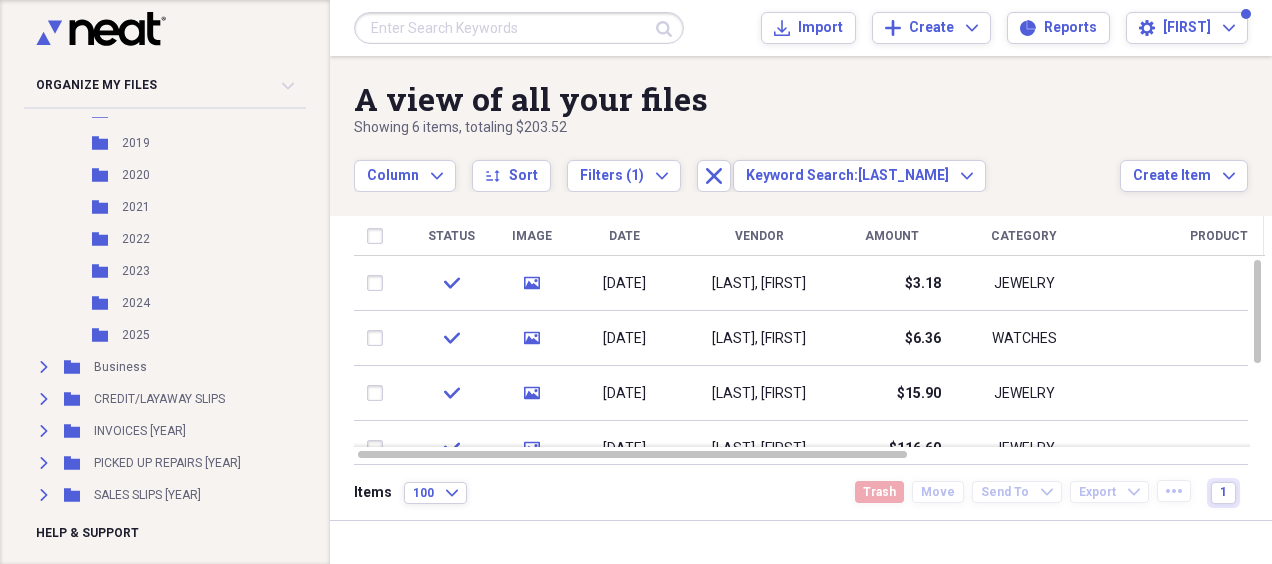 scroll, scrollTop: 800, scrollLeft: 0, axis: vertical 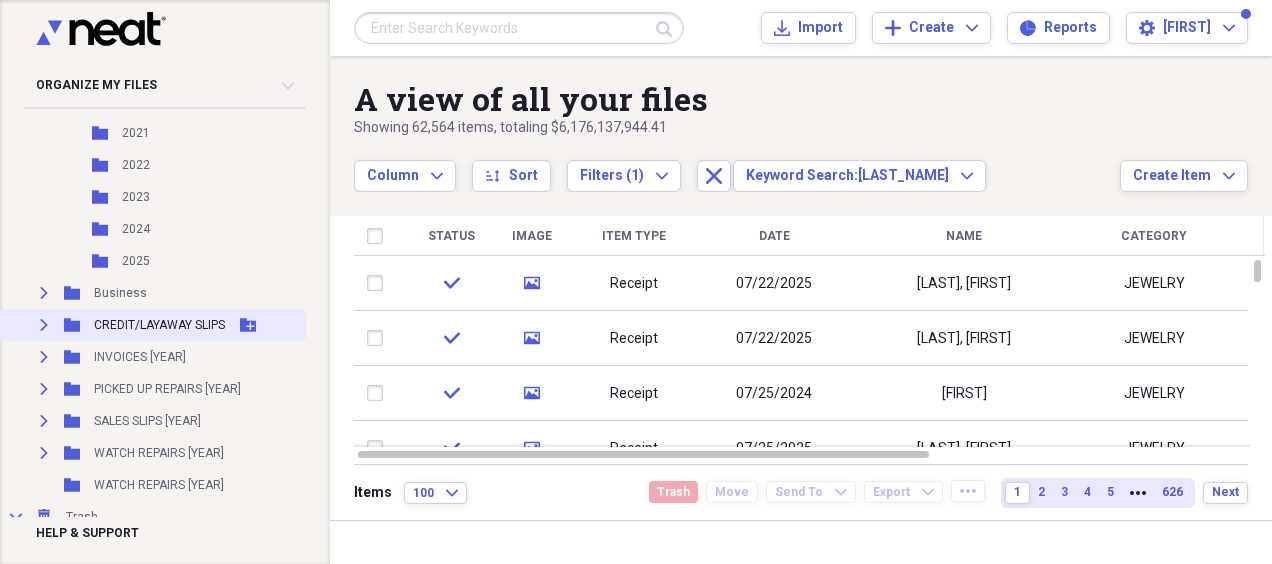 click on "CREDIT/LAYAWAY  SLIPS" at bounding box center (159, 325) 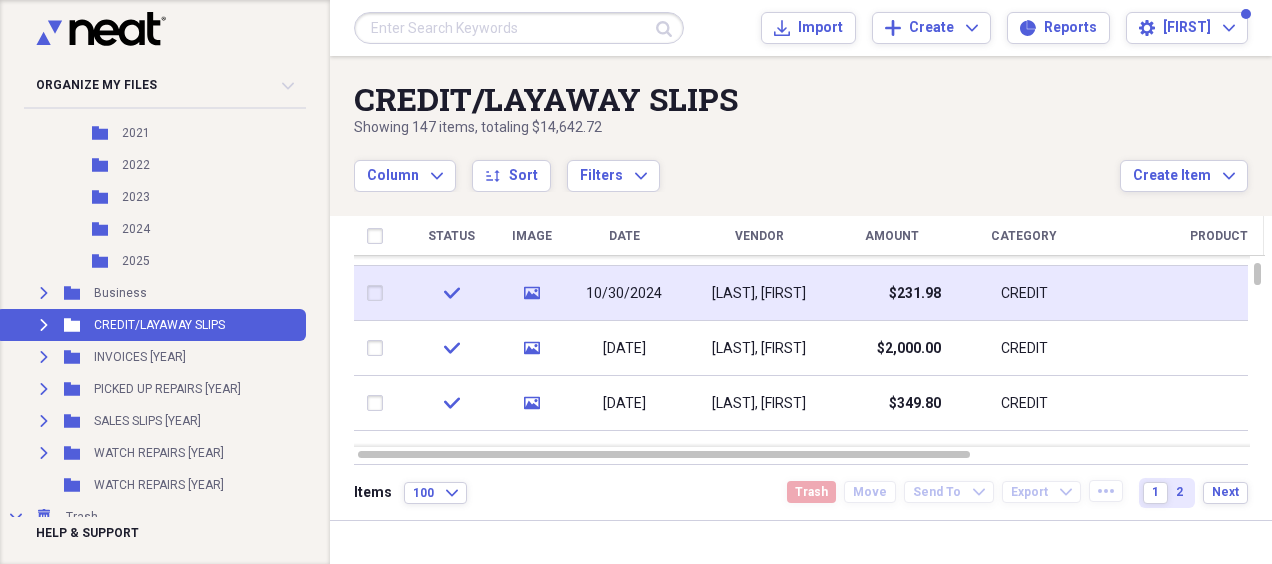 click on "CREDIT" at bounding box center [1024, 293] 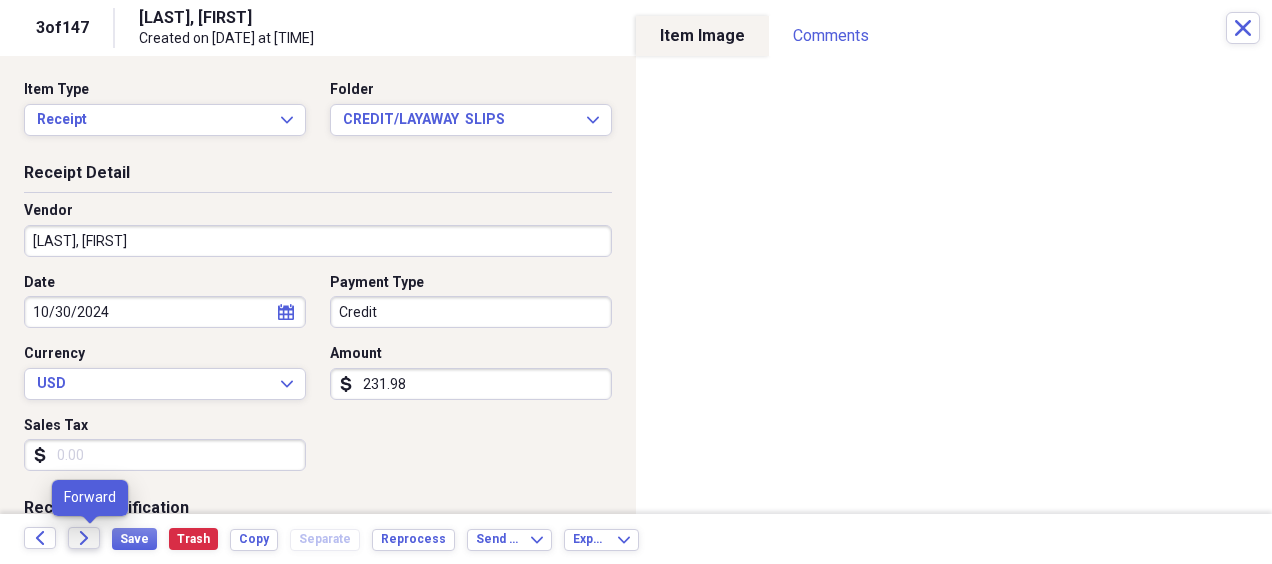 click on "Forward" 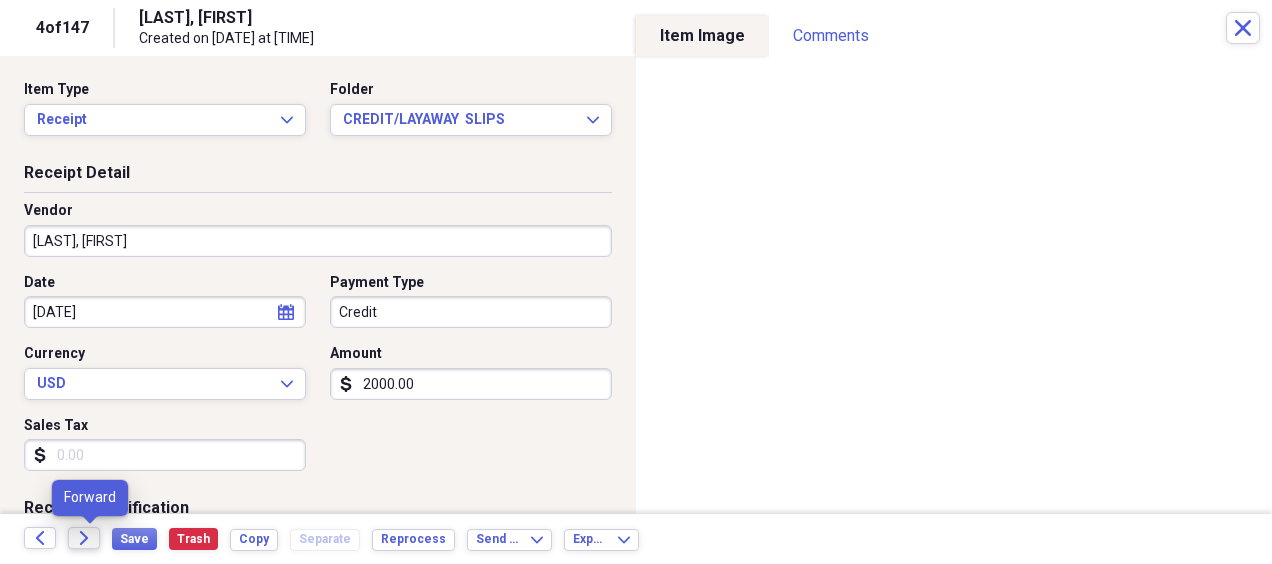 click on "Forward" 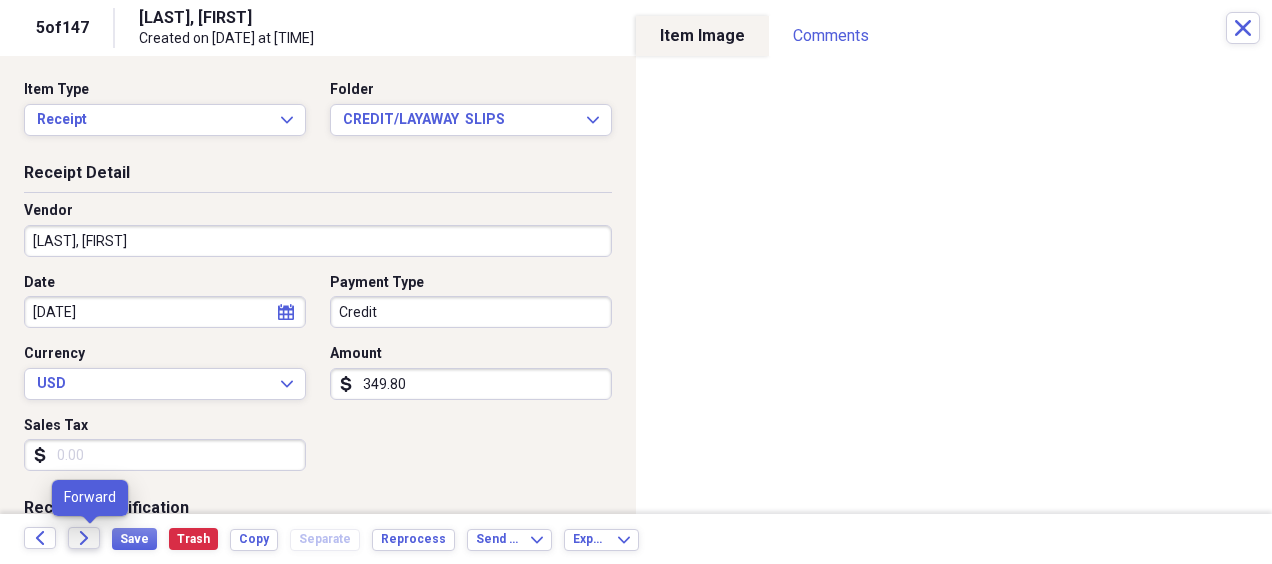 click on "Forward" 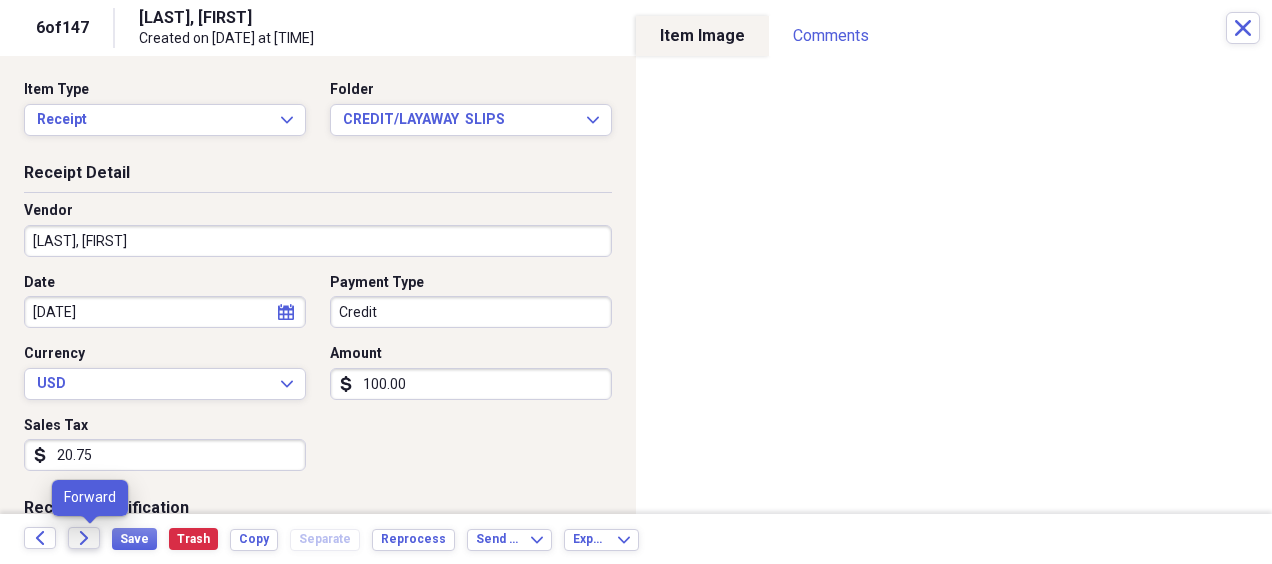 click on "Forward" 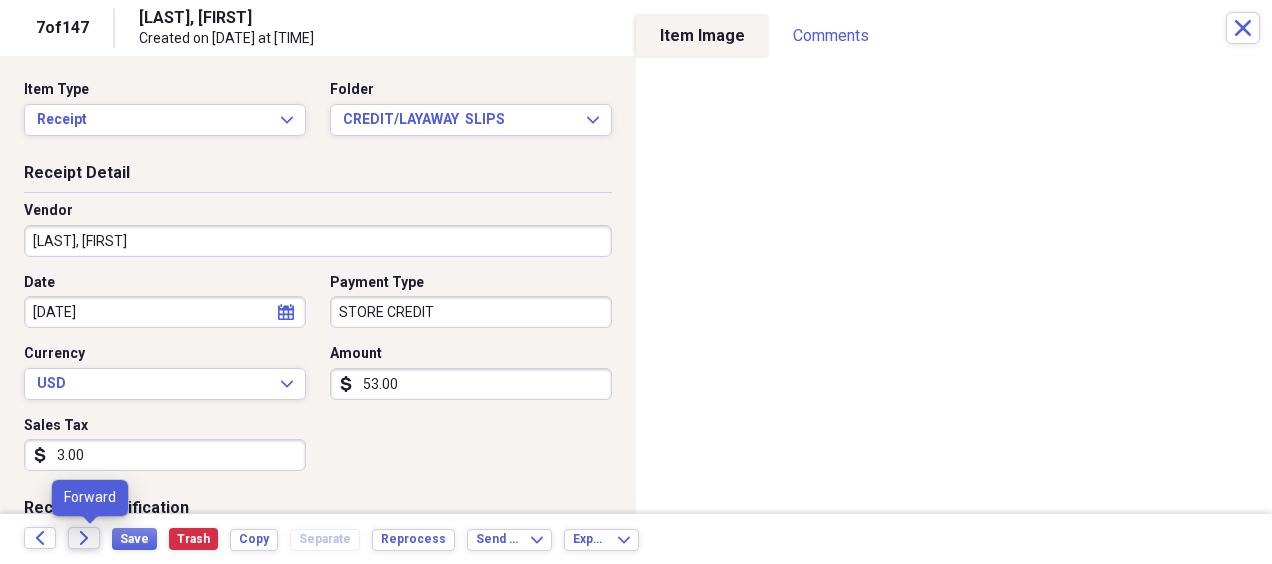 click on "Forward" 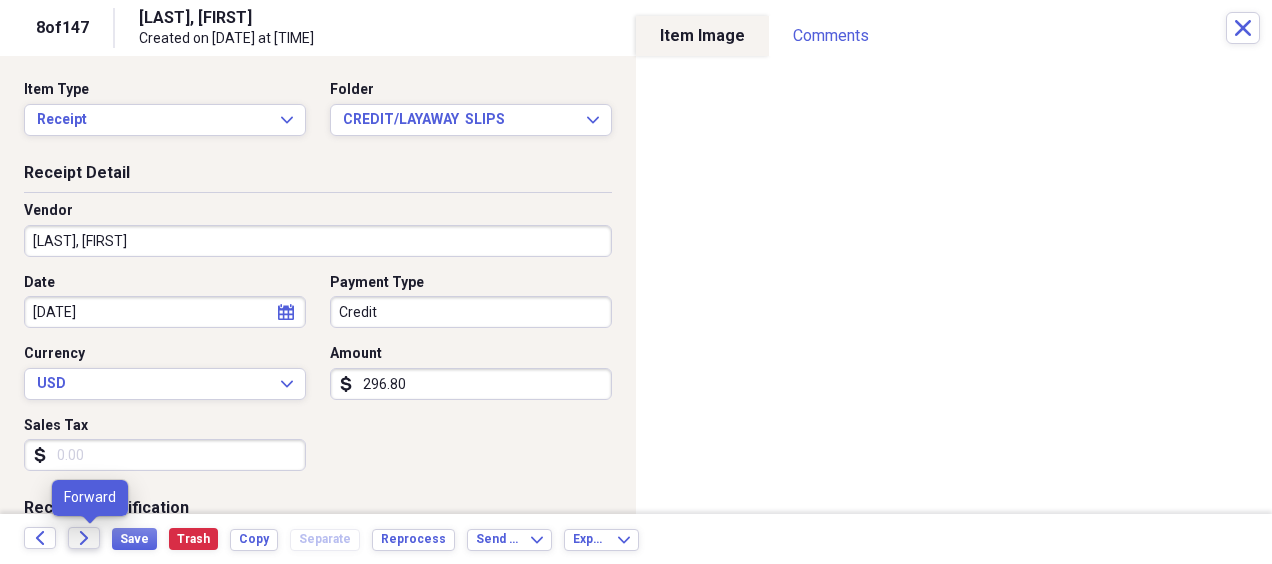 click on "Forward" 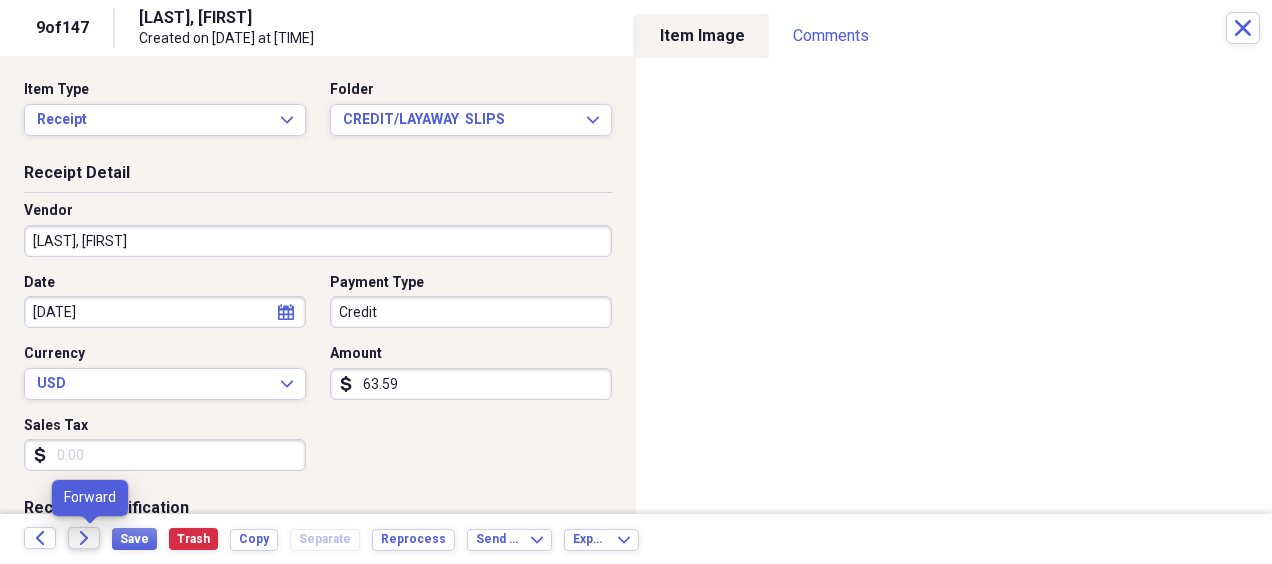 click on "Forward" 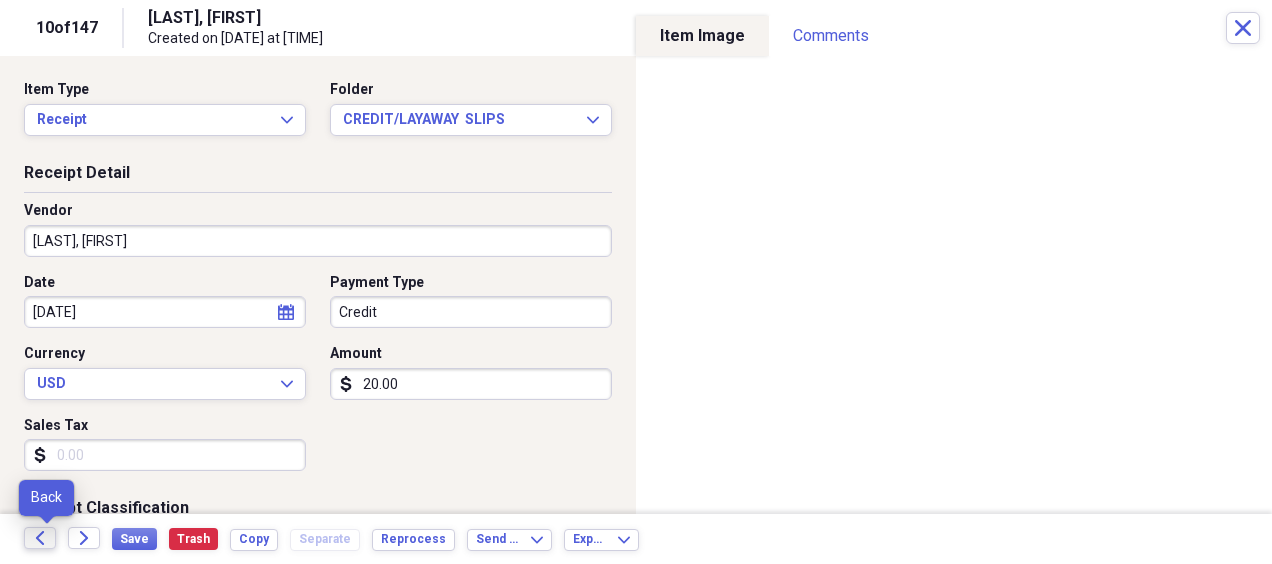 click on "Back" at bounding box center [40, 538] 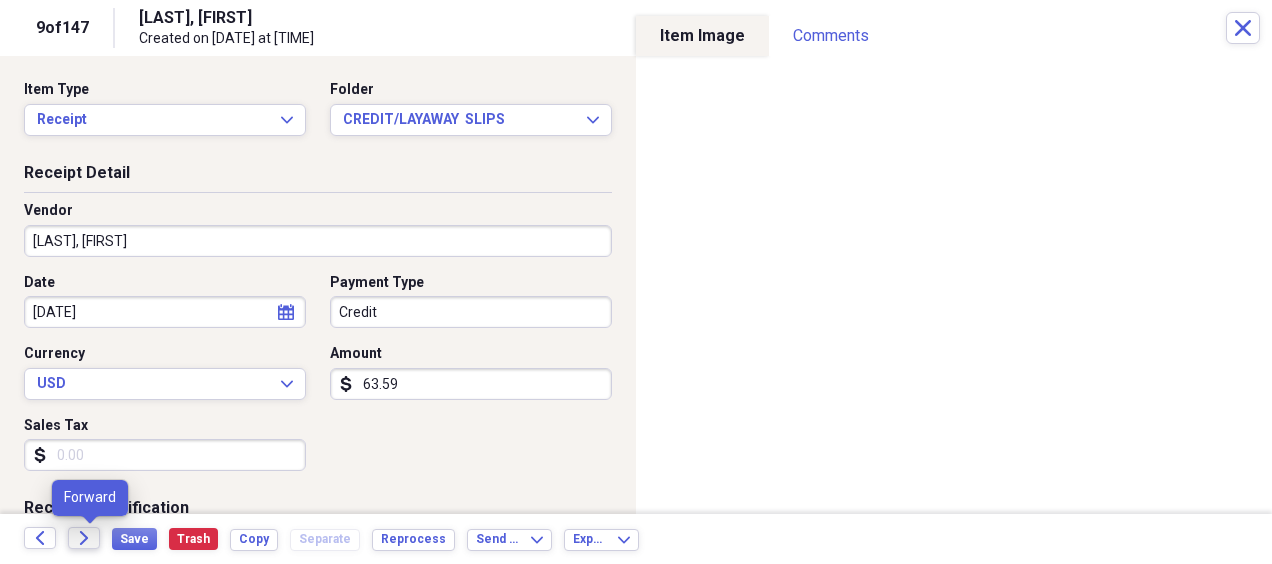 click 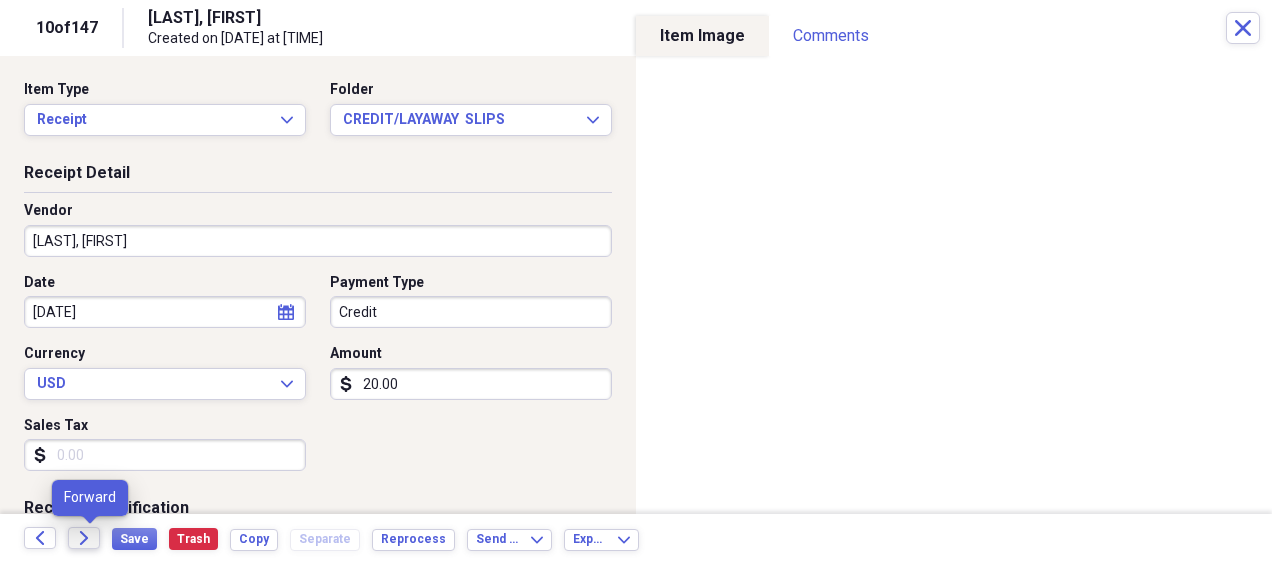 click 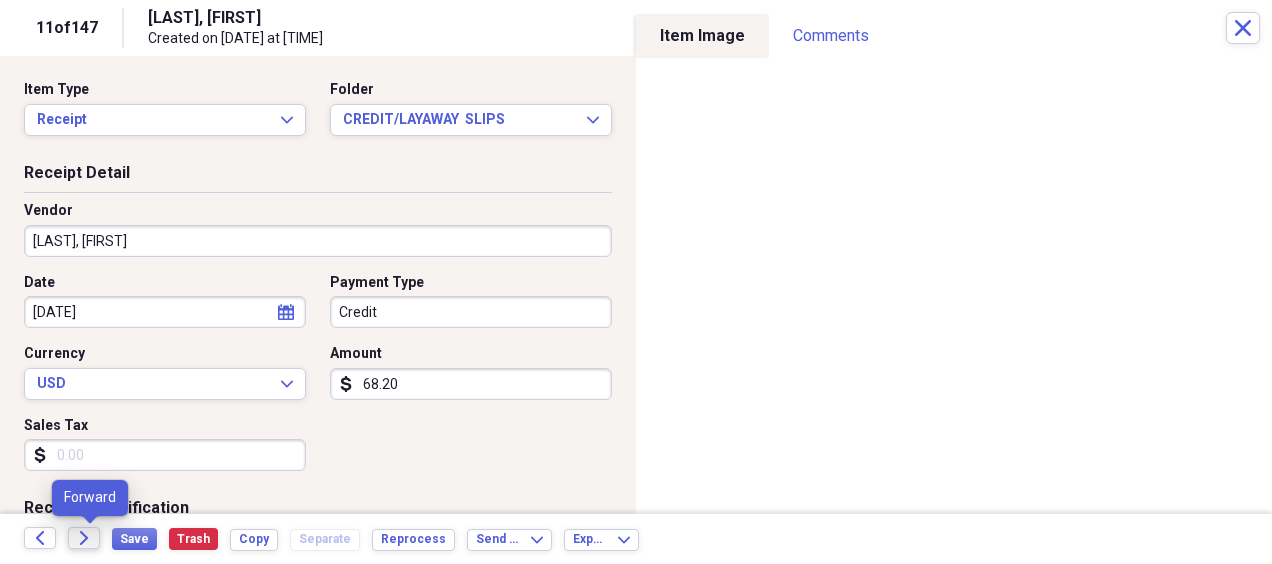 click 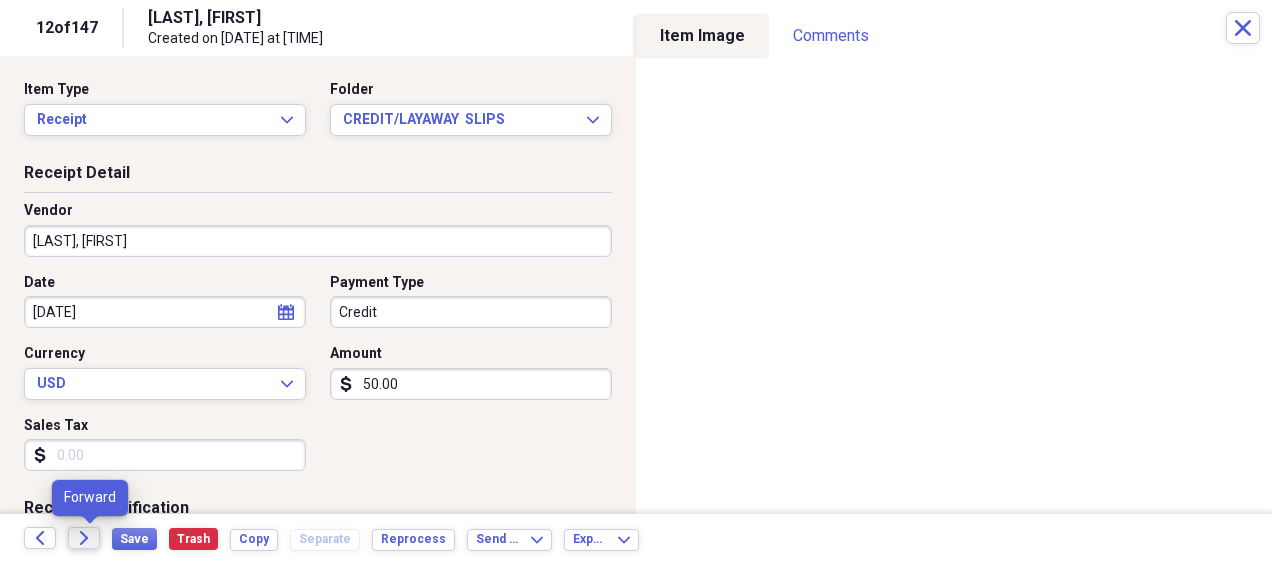 click 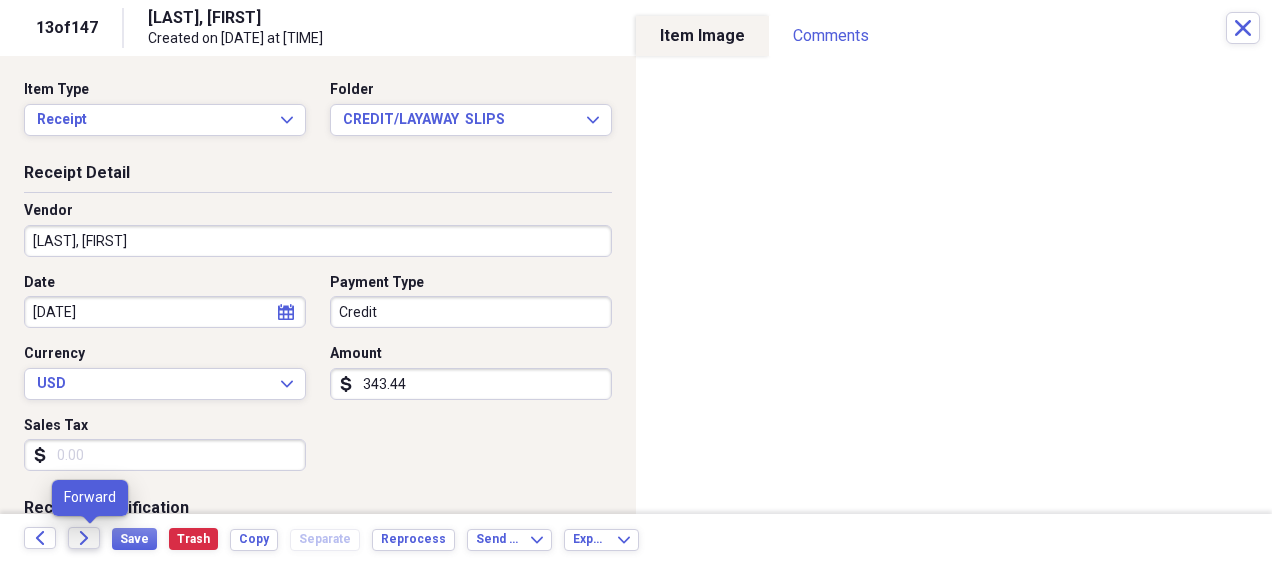 click 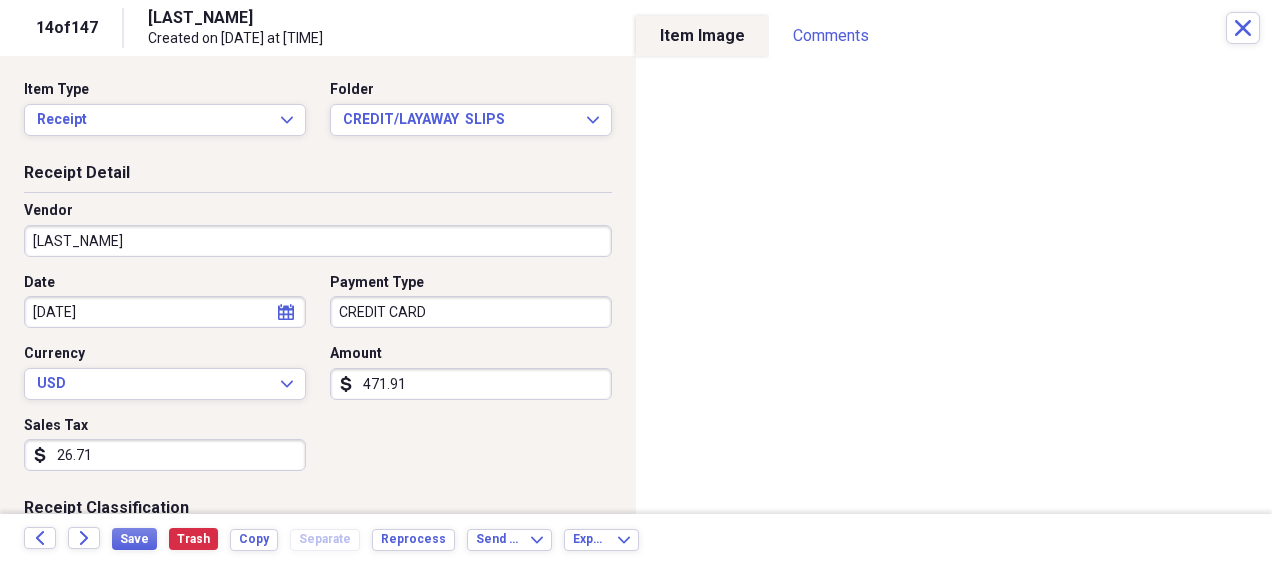 click on "Receipt Classification" at bounding box center [318, 512] 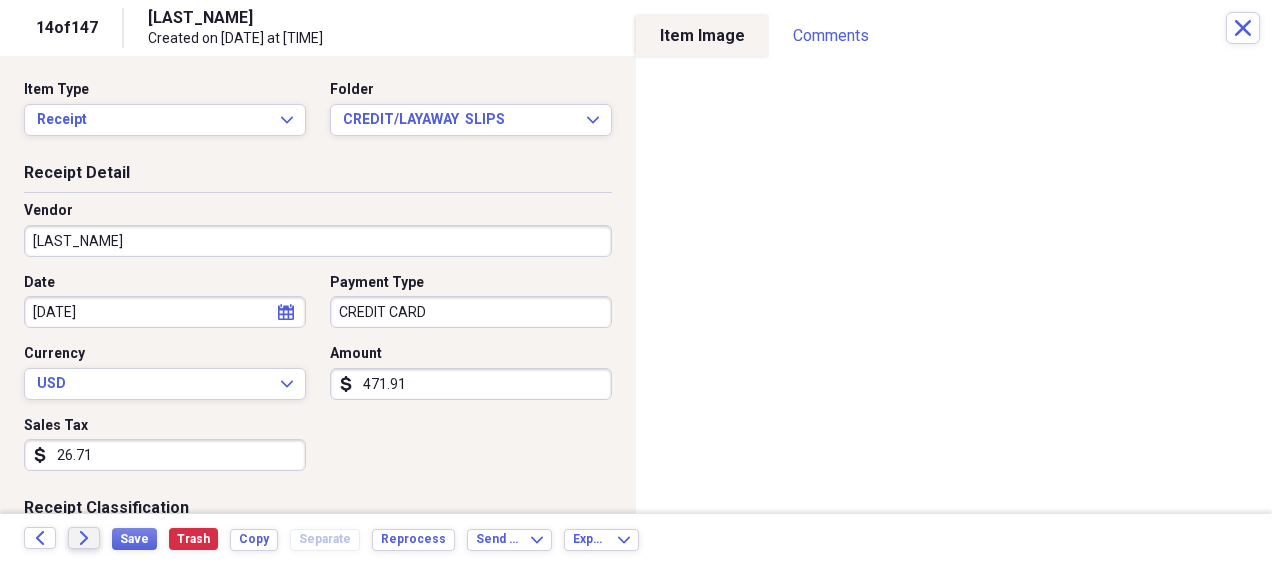 click on "Forward" at bounding box center (84, 538) 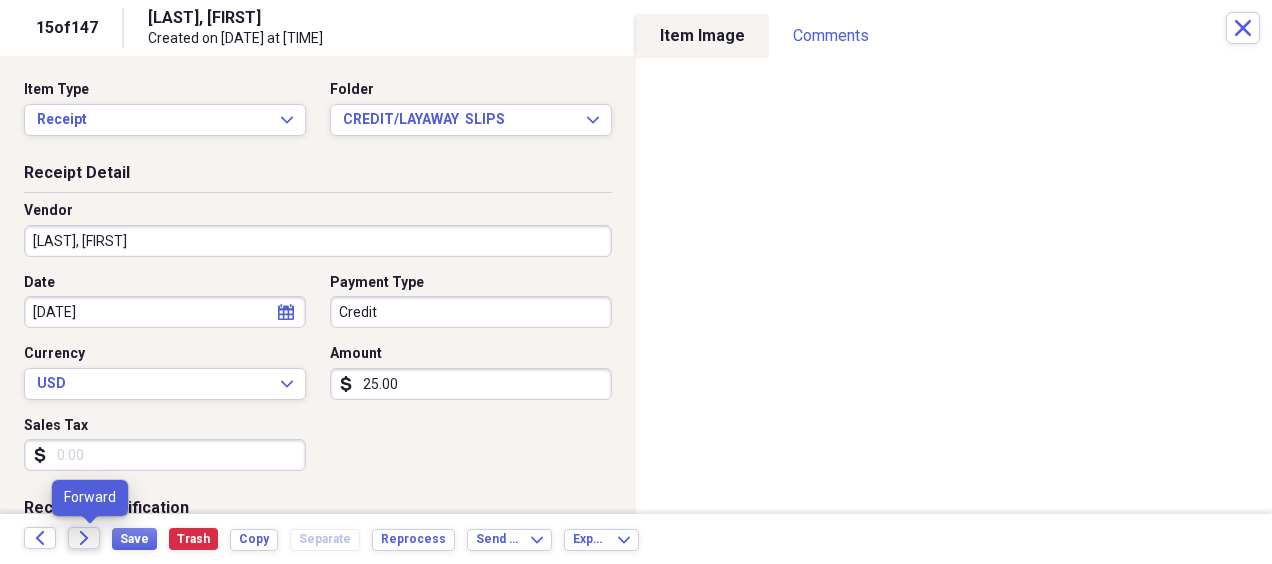 click 